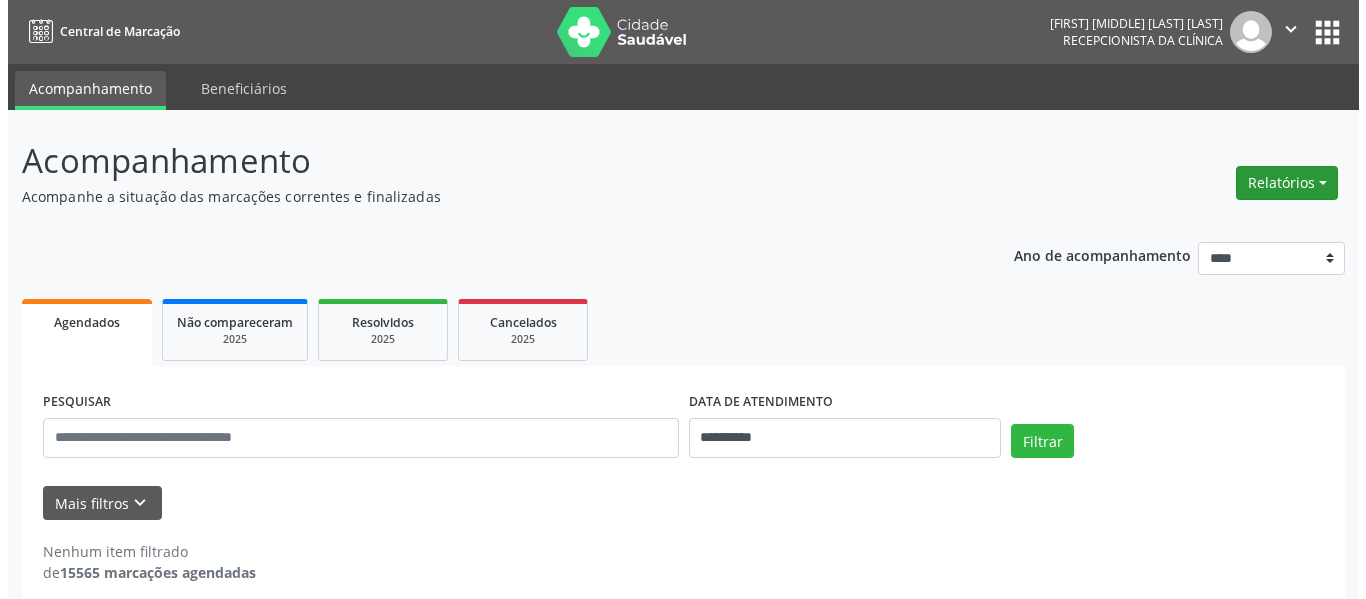 scroll, scrollTop: 0, scrollLeft: 0, axis: both 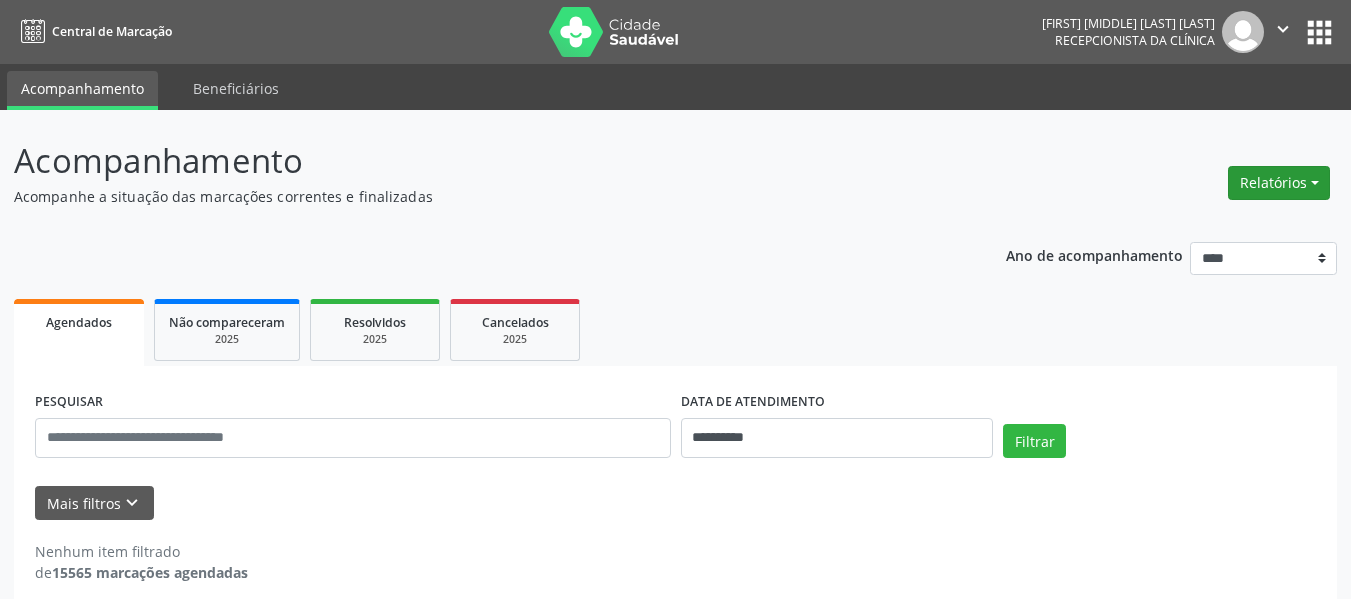 click on "Relatórios
Agendamentos
Procedimentos realizados" at bounding box center (1279, 183) 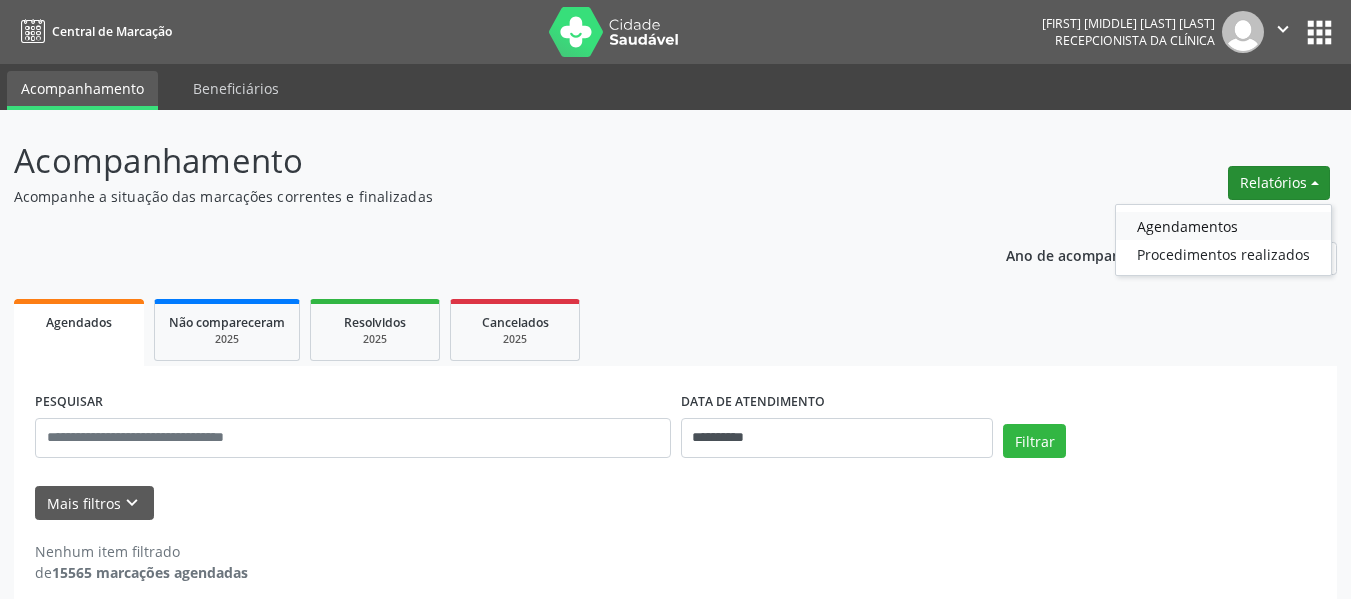 click on "Agendamentos" at bounding box center [1223, 226] 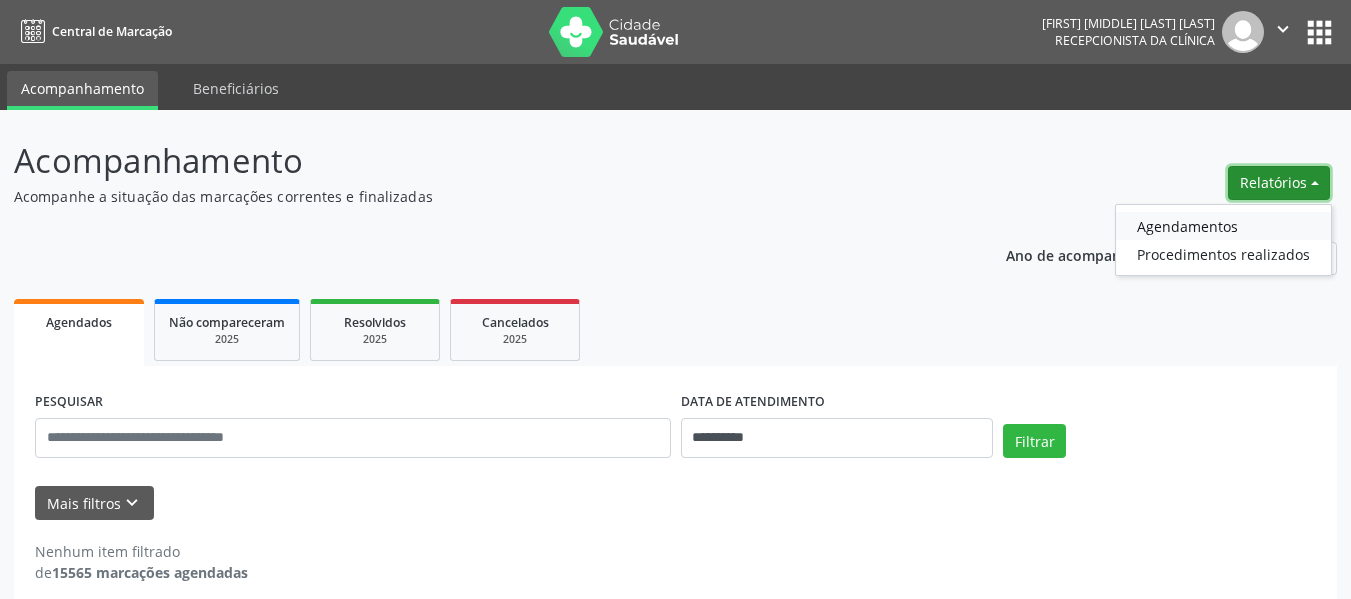 select on "*" 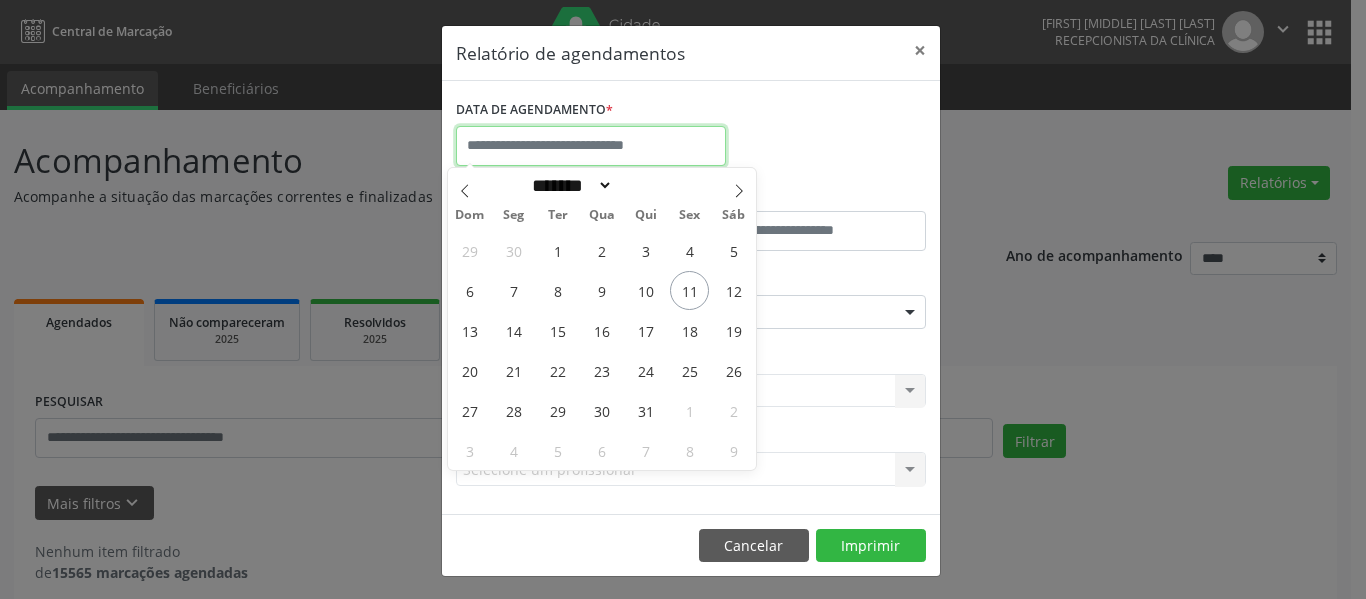 click at bounding box center [591, 146] 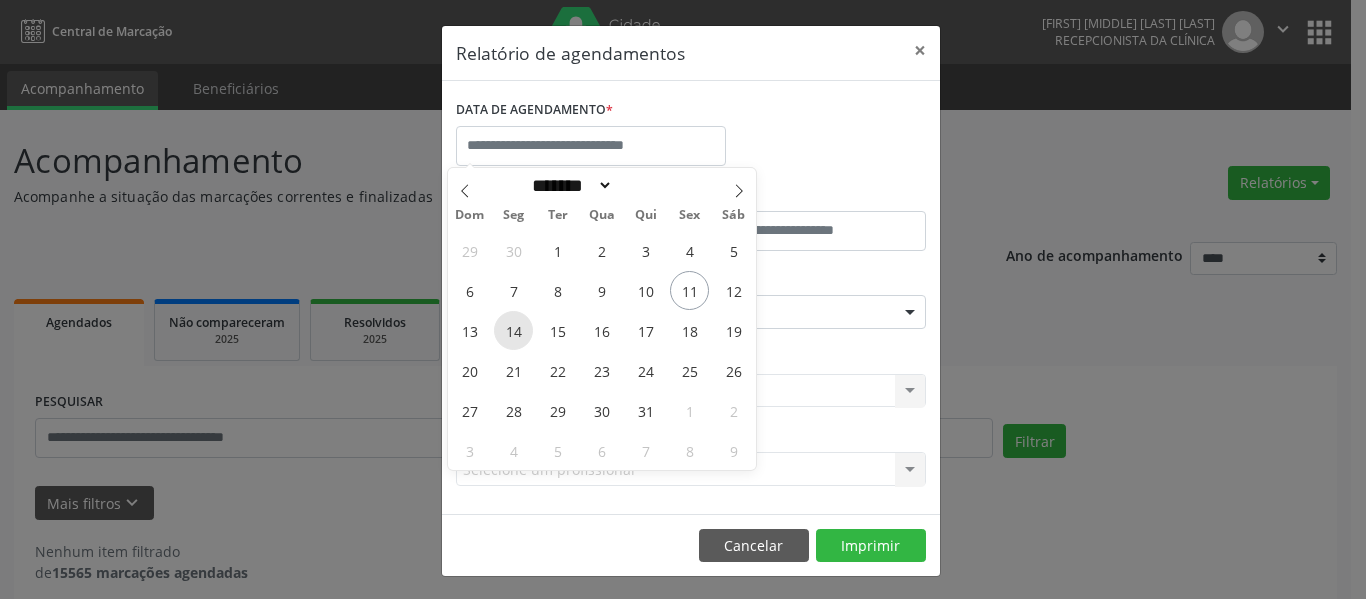 click on "14" at bounding box center (513, 330) 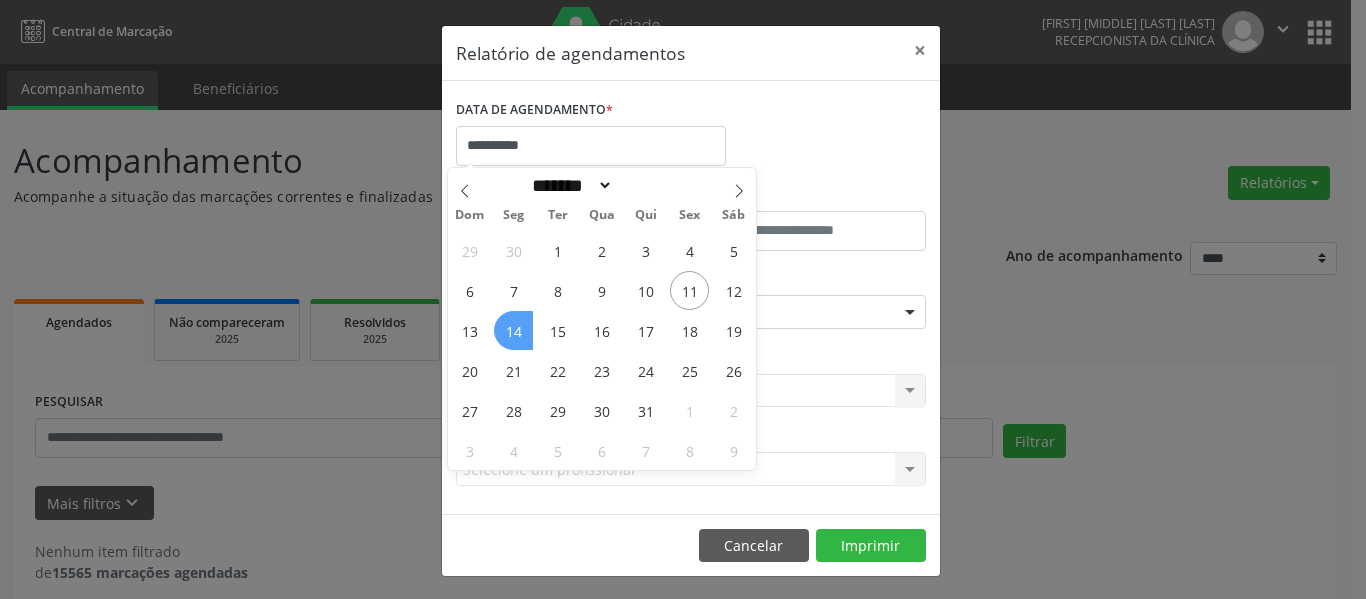 click on "14" at bounding box center [513, 330] 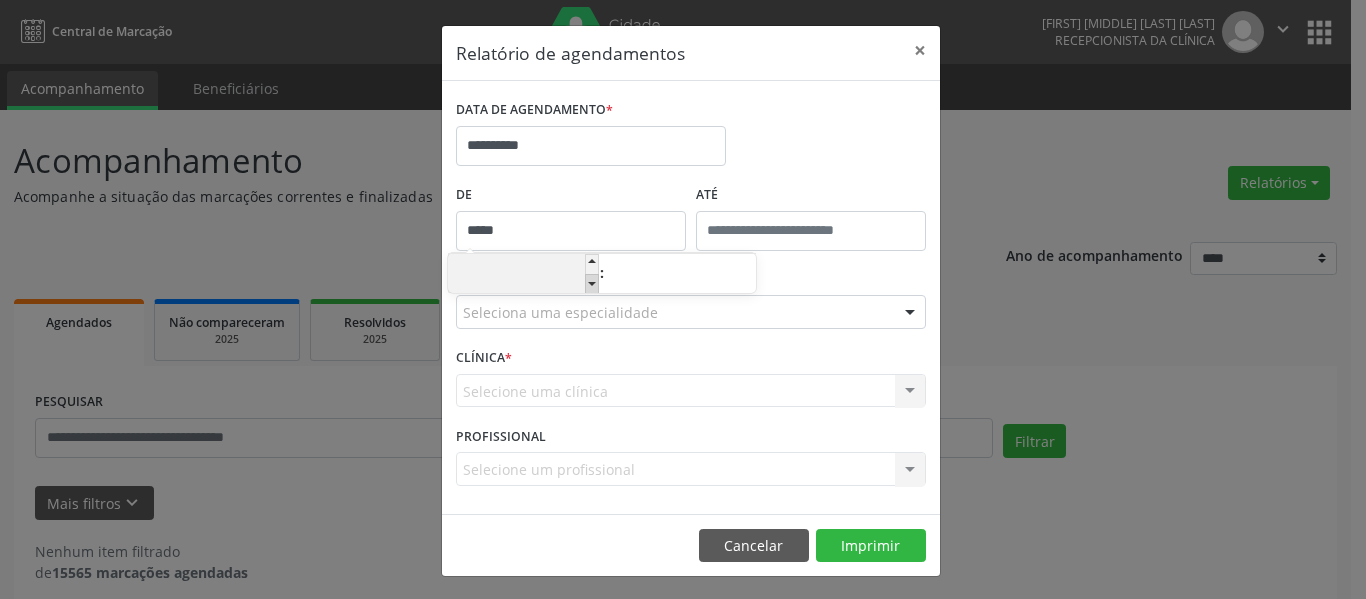 click at bounding box center (592, 284) 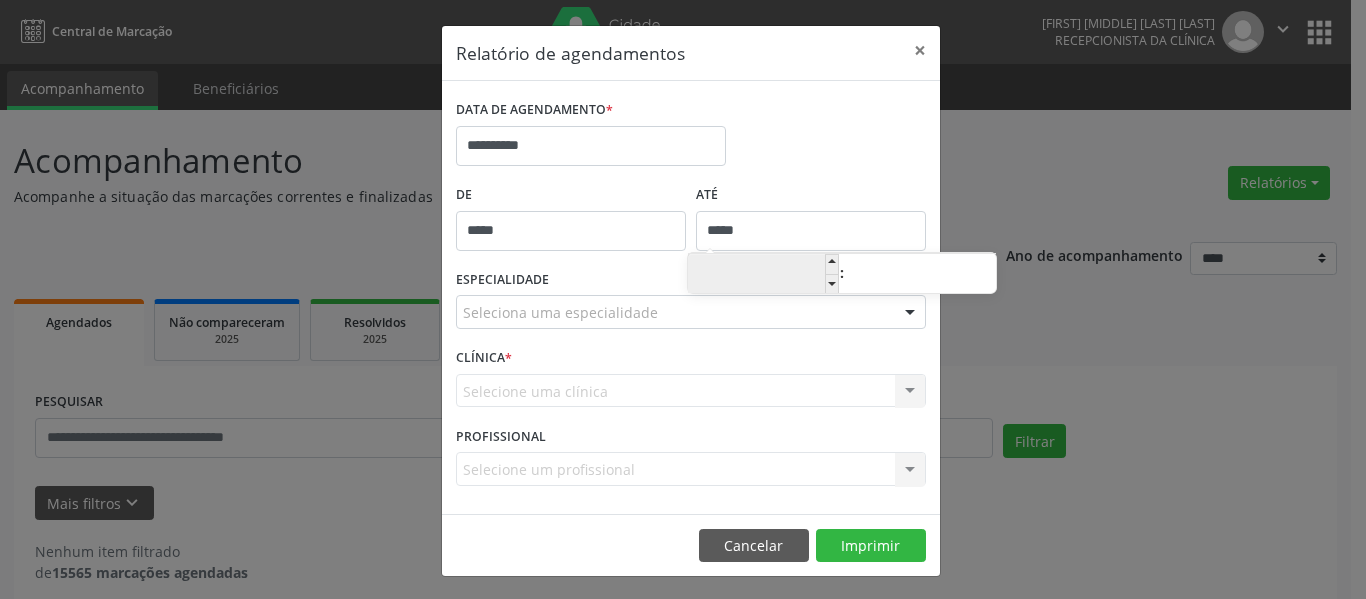 click on "*****" at bounding box center (811, 231) 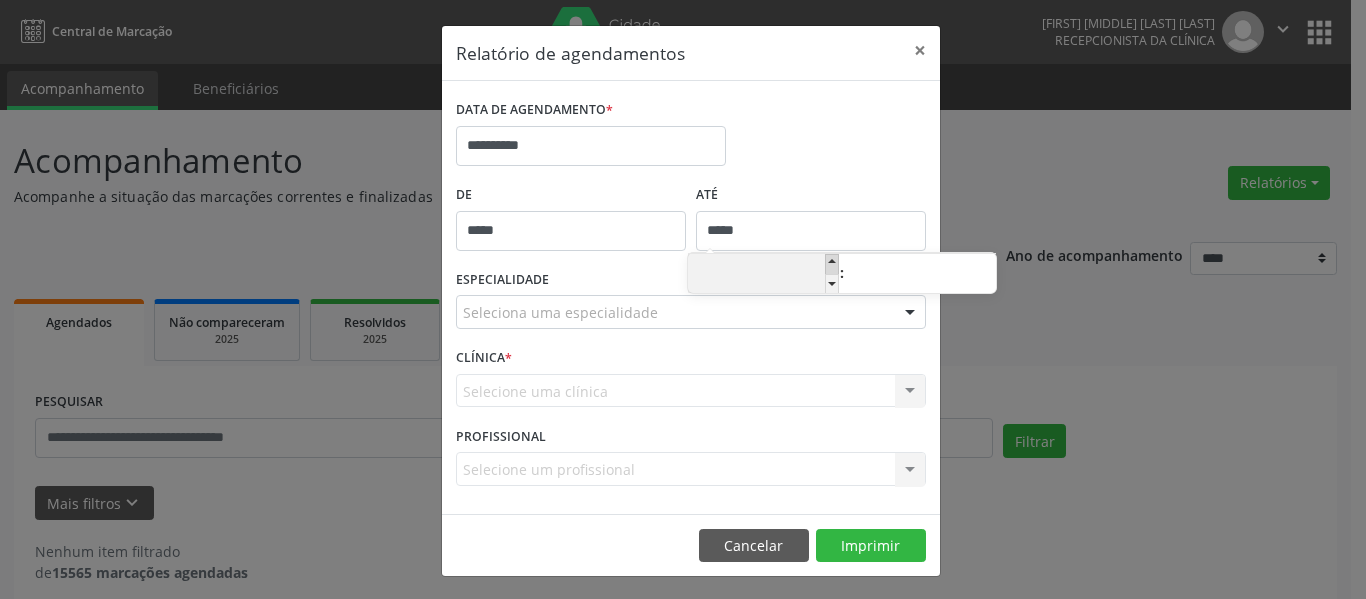 click at bounding box center [832, 264] 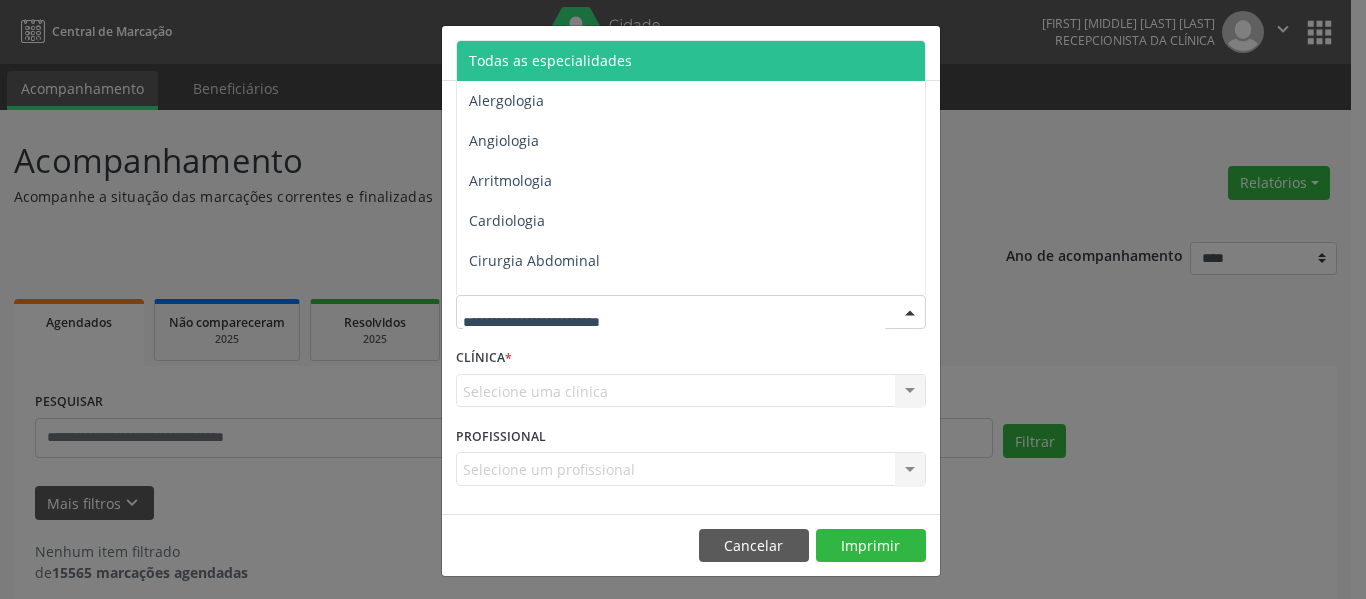 click at bounding box center [691, 312] 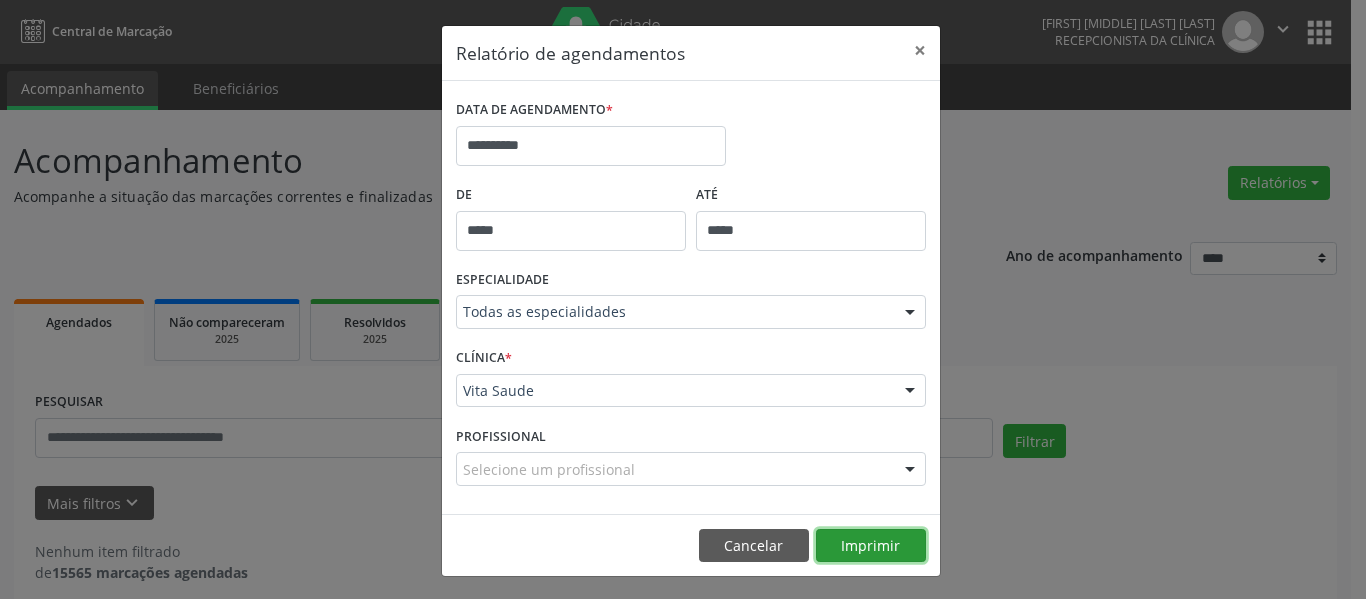 click on "Imprimir" at bounding box center [871, 546] 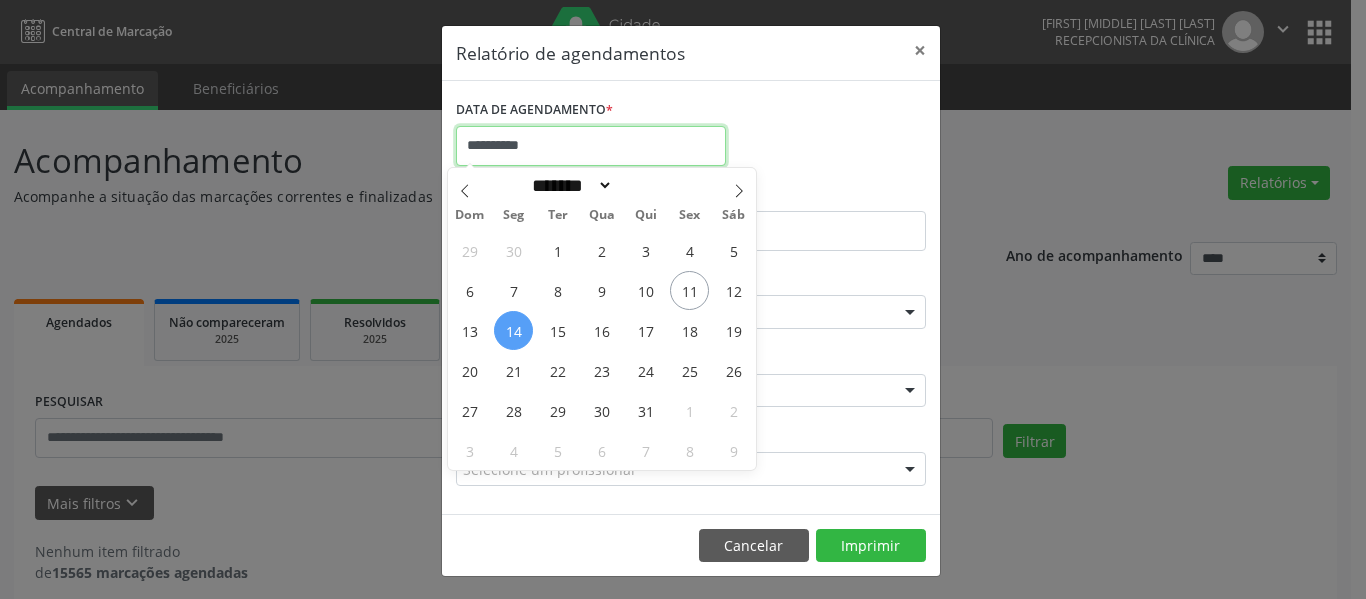 click on "**********" at bounding box center [591, 146] 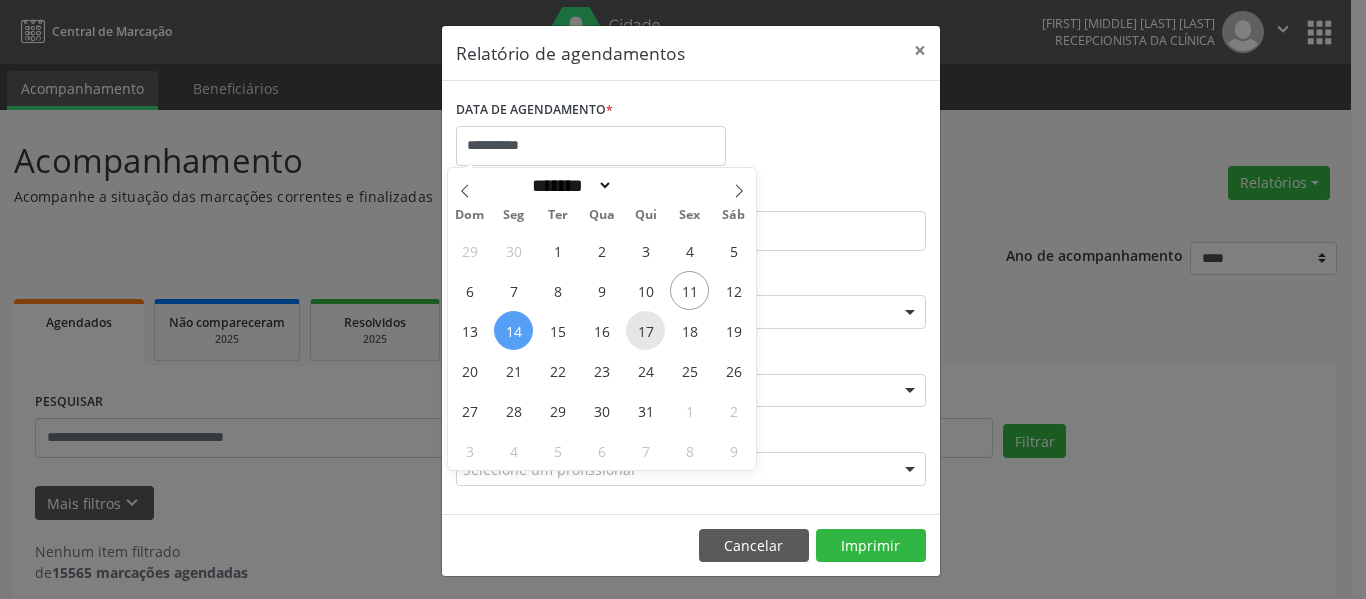 click on "17" at bounding box center (645, 330) 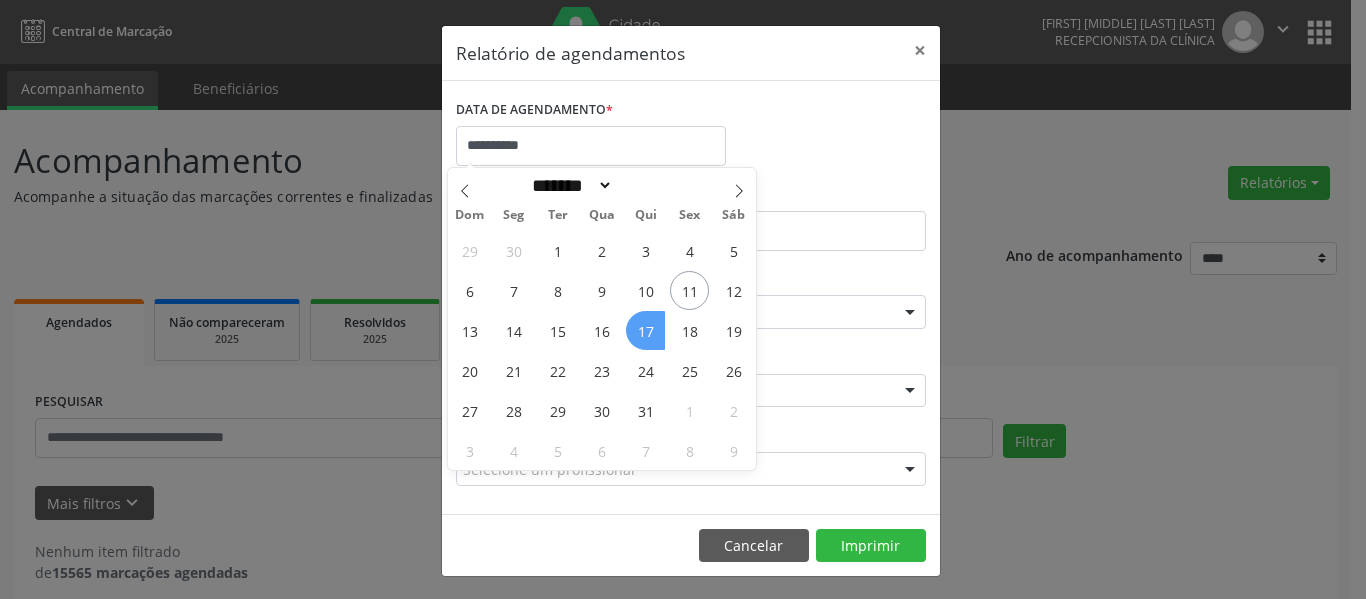 click on "17" at bounding box center [645, 330] 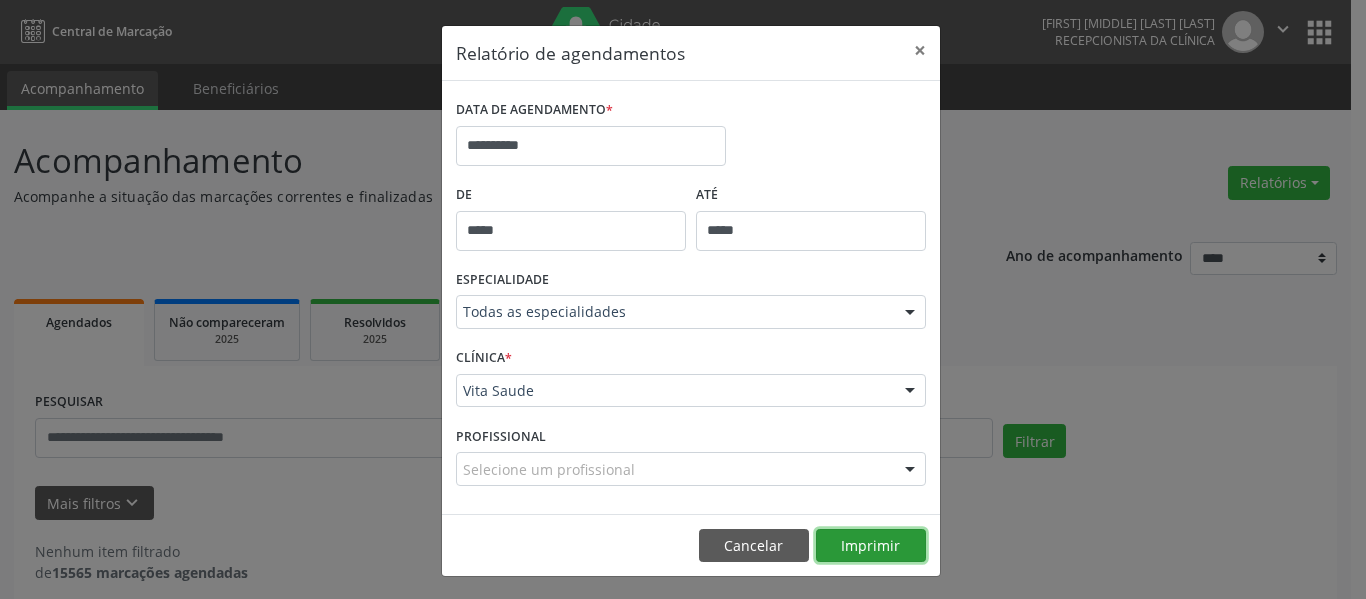 click on "Imprimir" at bounding box center [871, 546] 